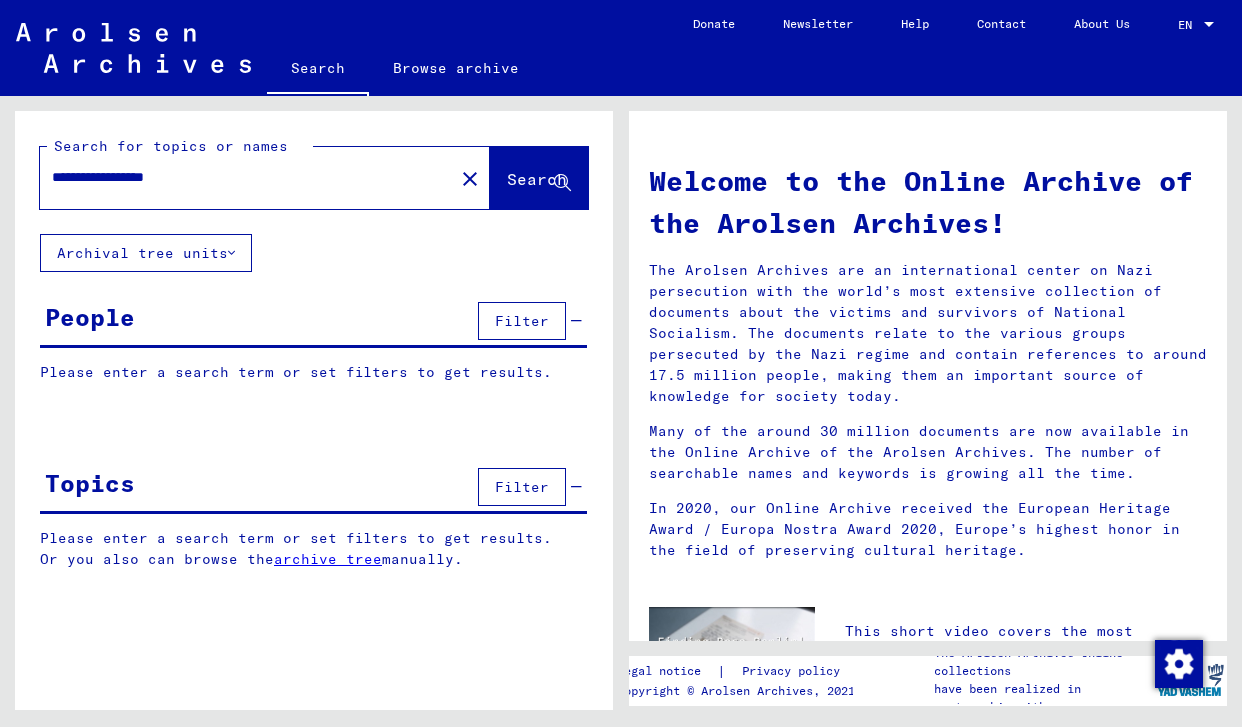 scroll, scrollTop: 0, scrollLeft: 0, axis: both 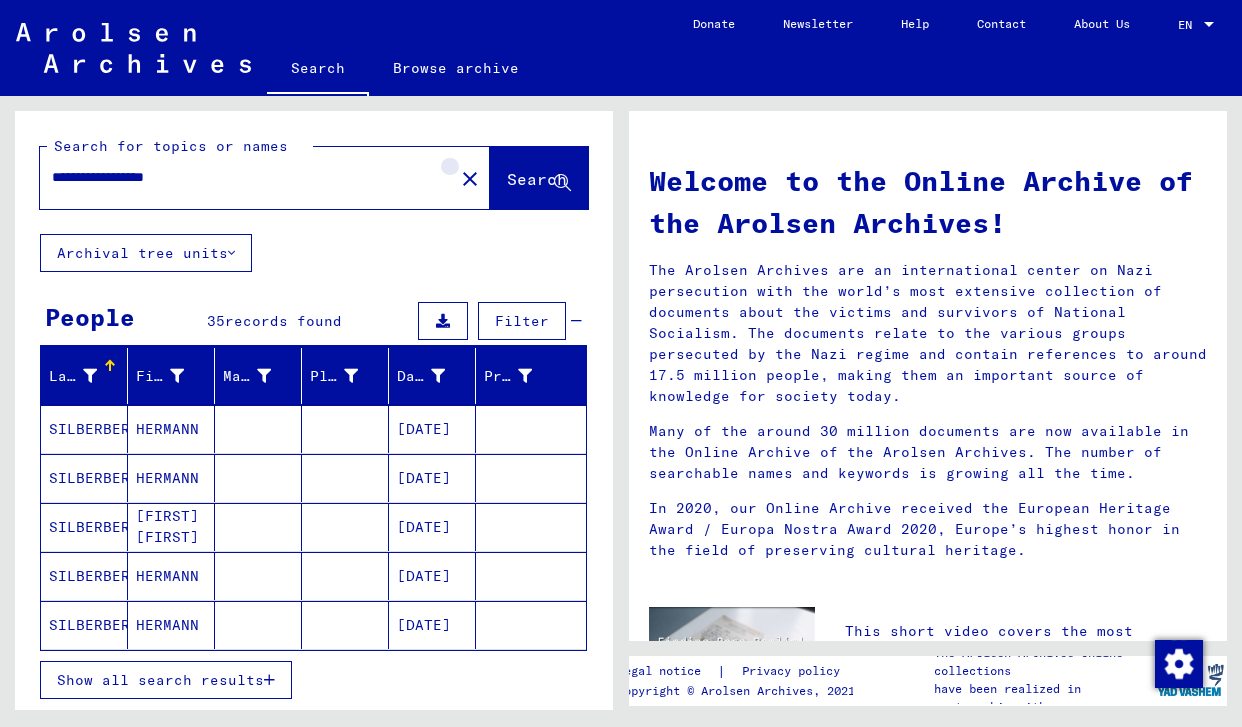 click on "close" at bounding box center (470, 179) 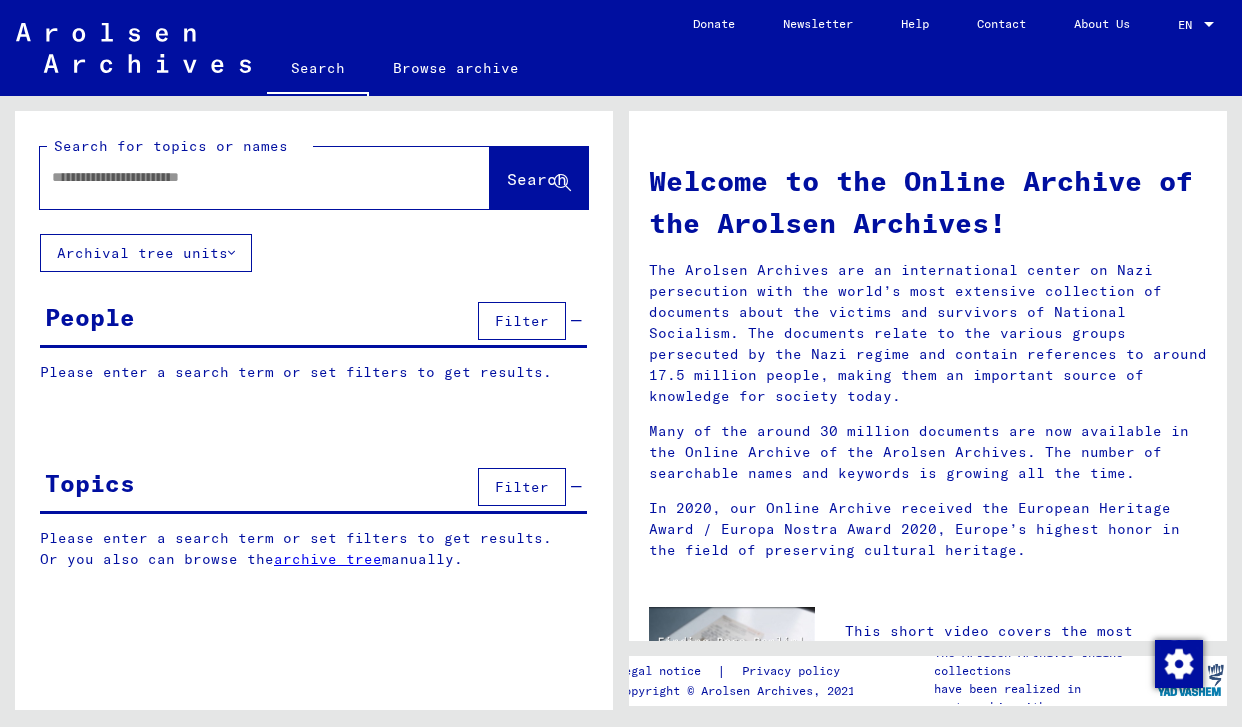 click at bounding box center (241, 177) 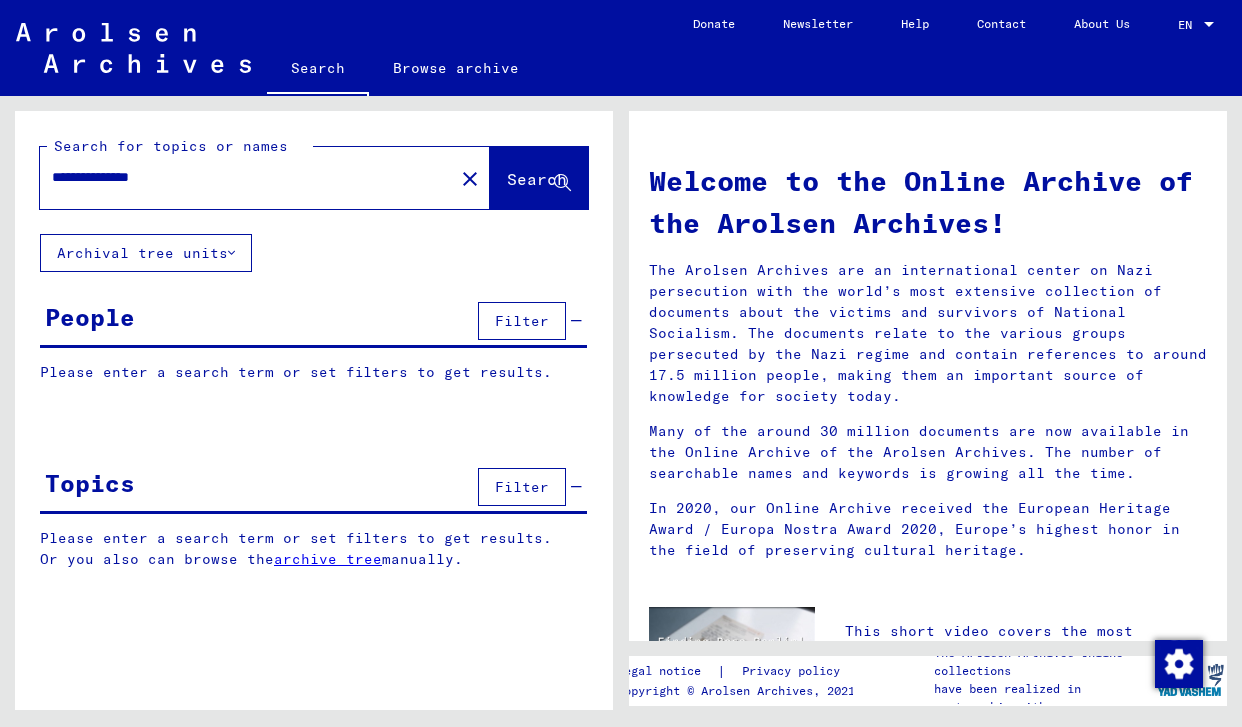click on "Search" at bounding box center (537, 179) 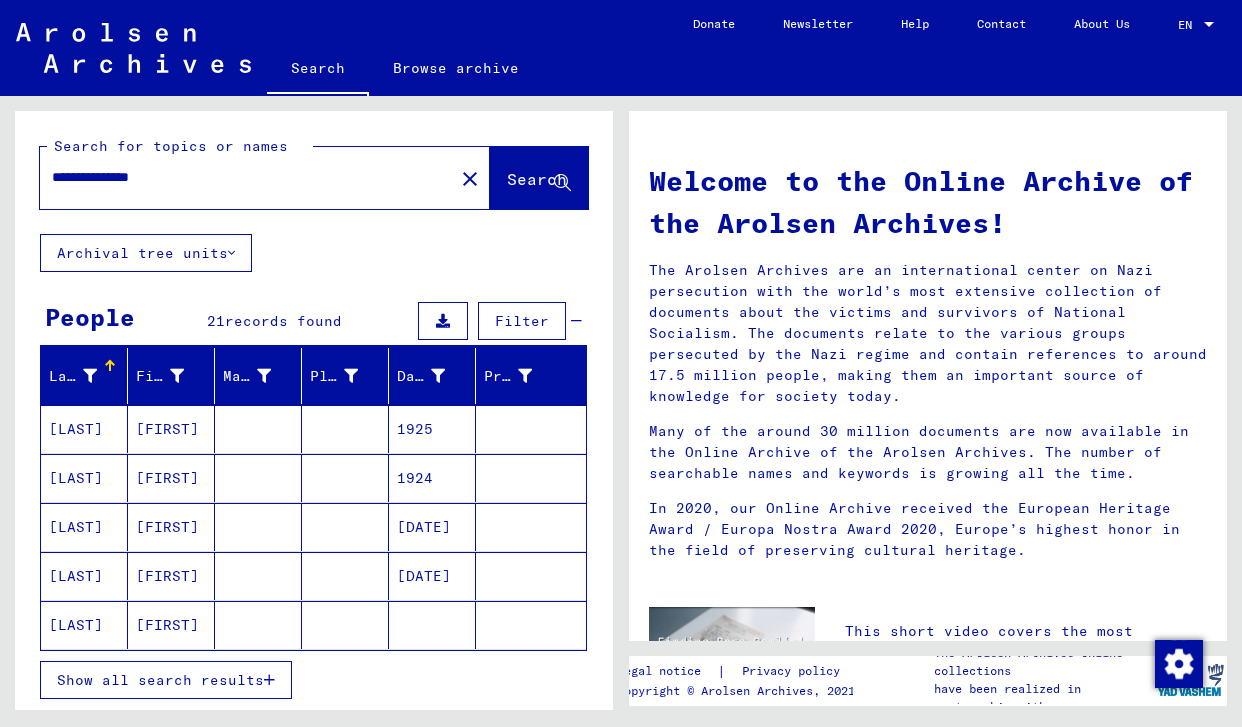 click on "Show all search results" at bounding box center [160, 680] 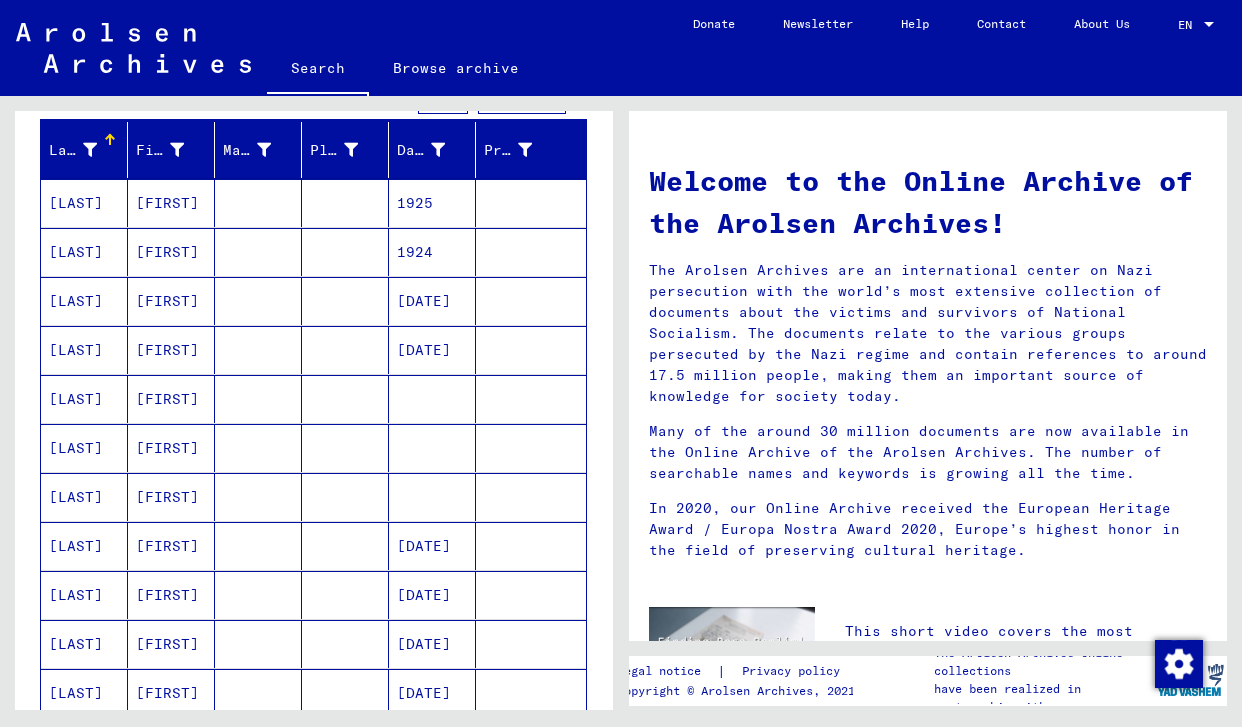 scroll, scrollTop: 269, scrollLeft: 0, axis: vertical 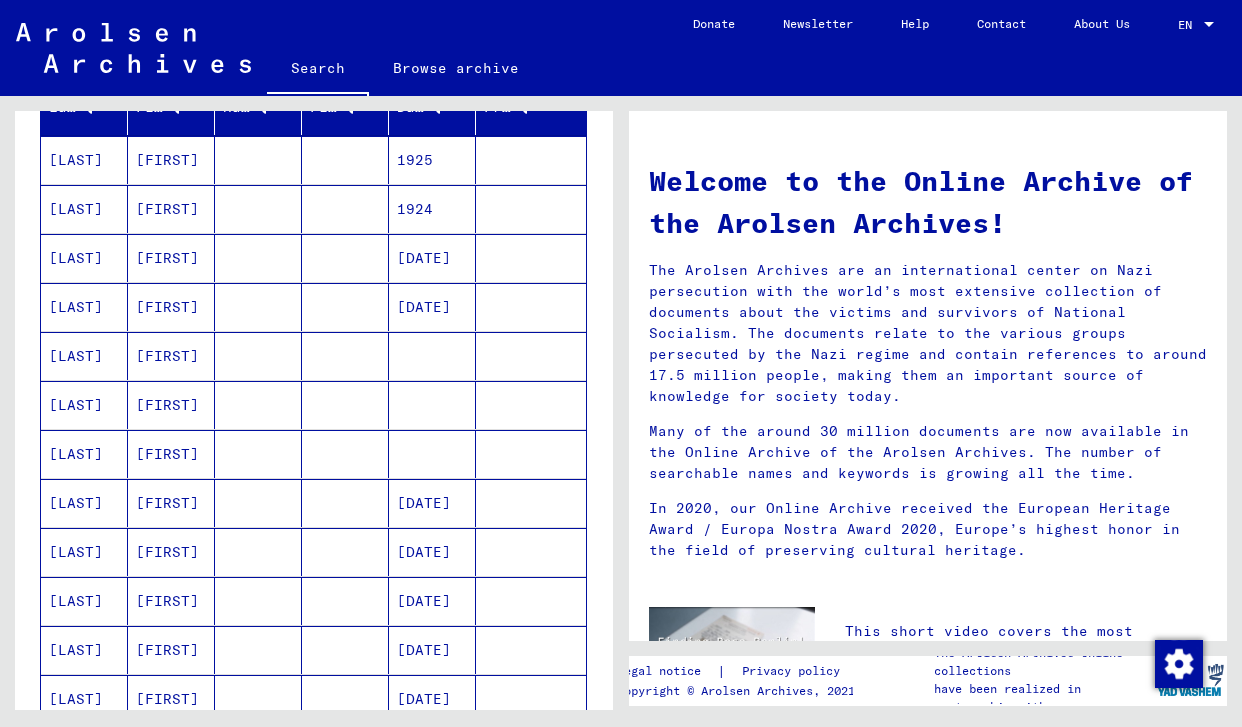 click on "[LAST]" at bounding box center [84, 160] 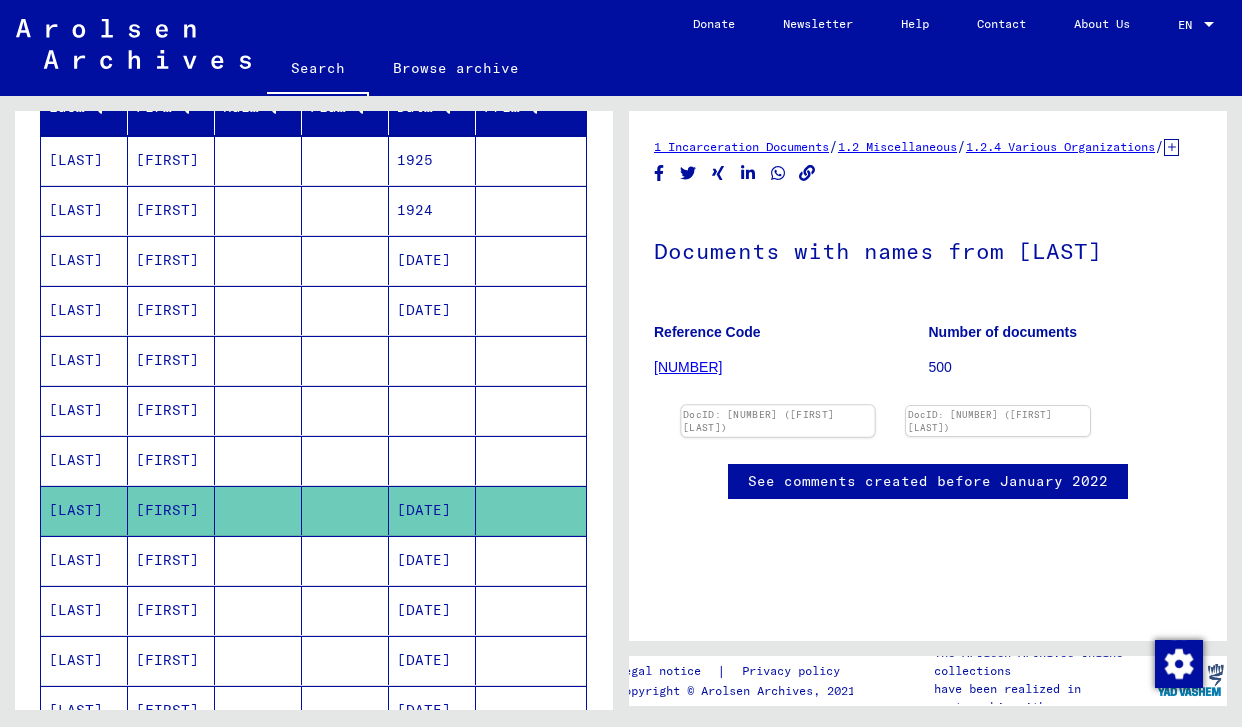 click at bounding box center (777, 405) 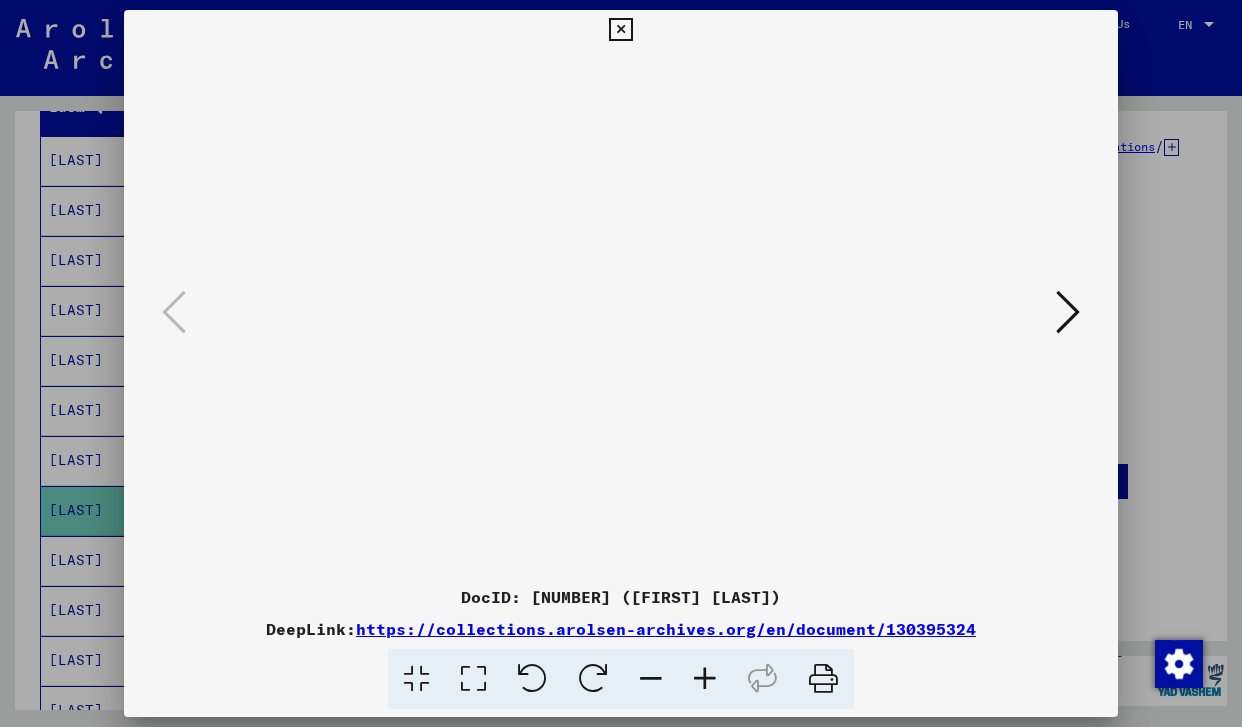 click at bounding box center (1068, 312) 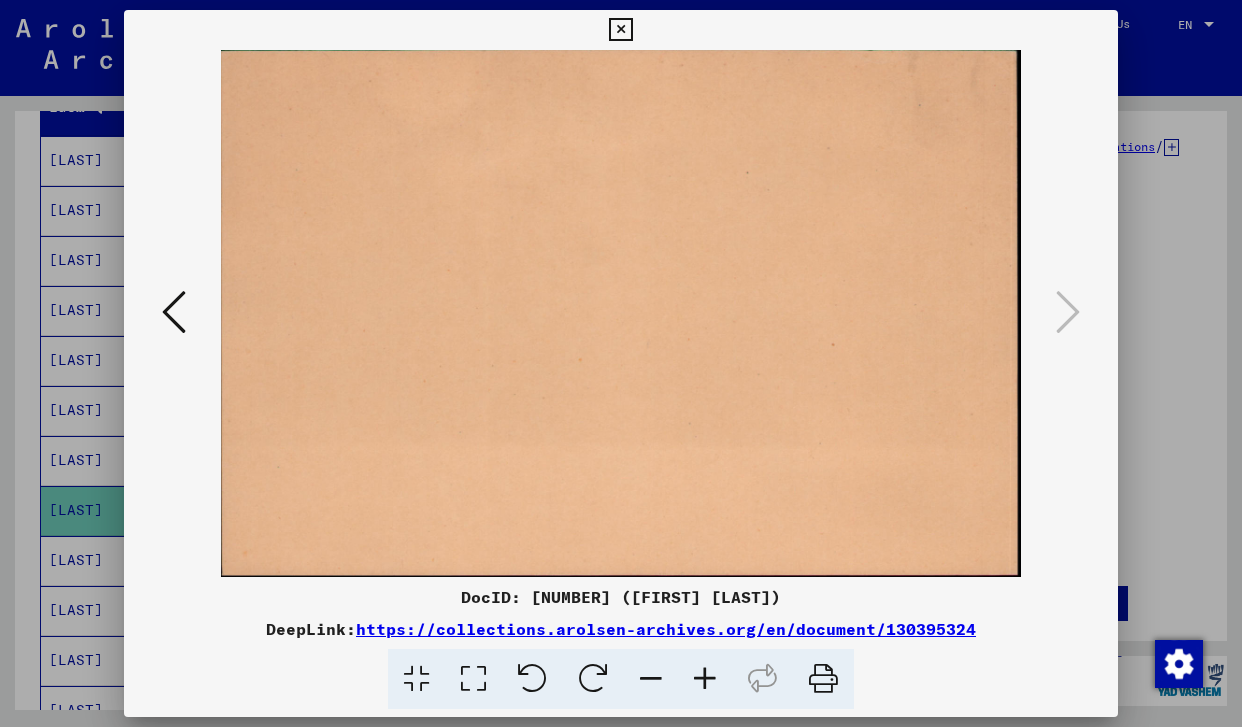 click at bounding box center [174, 312] 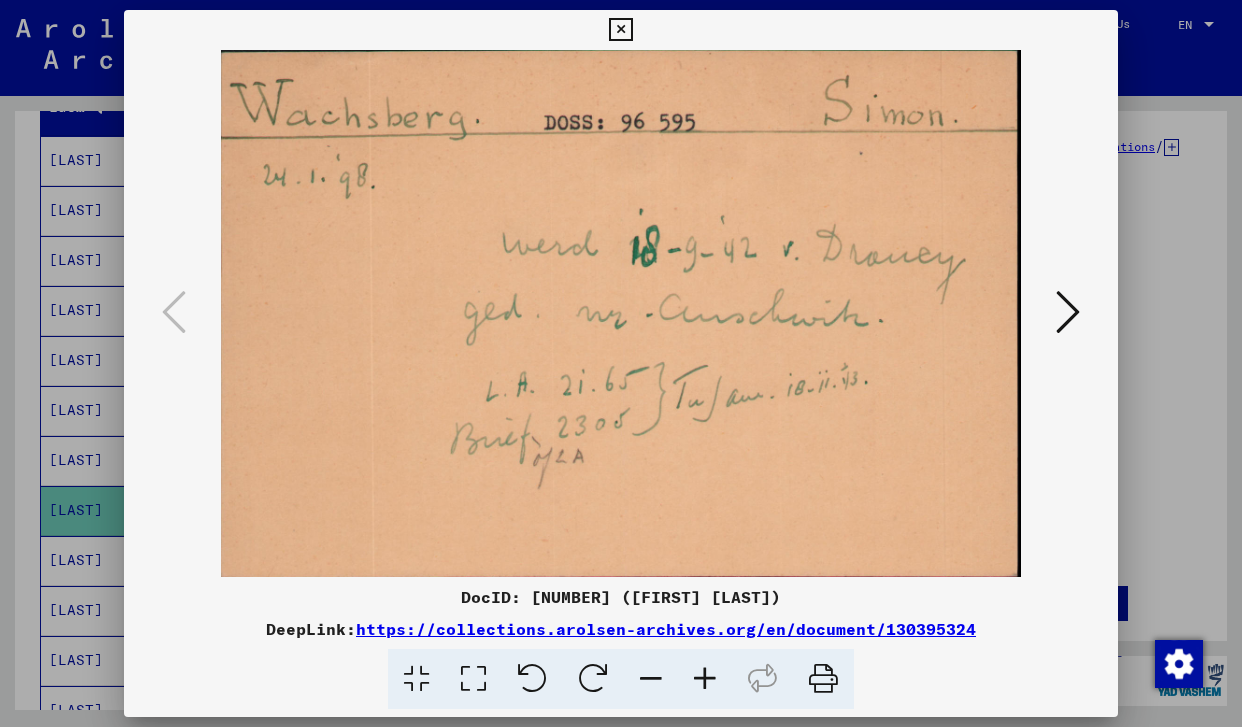click at bounding box center [621, 363] 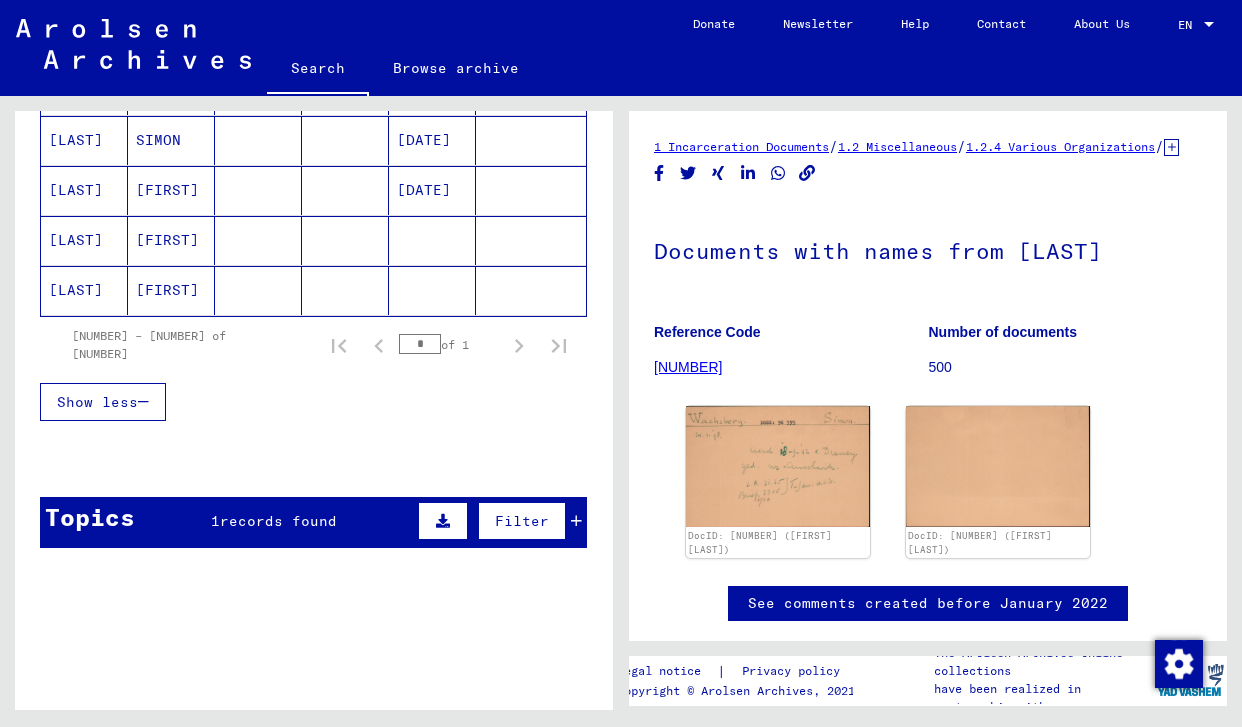 scroll, scrollTop: 1148, scrollLeft: 0, axis: vertical 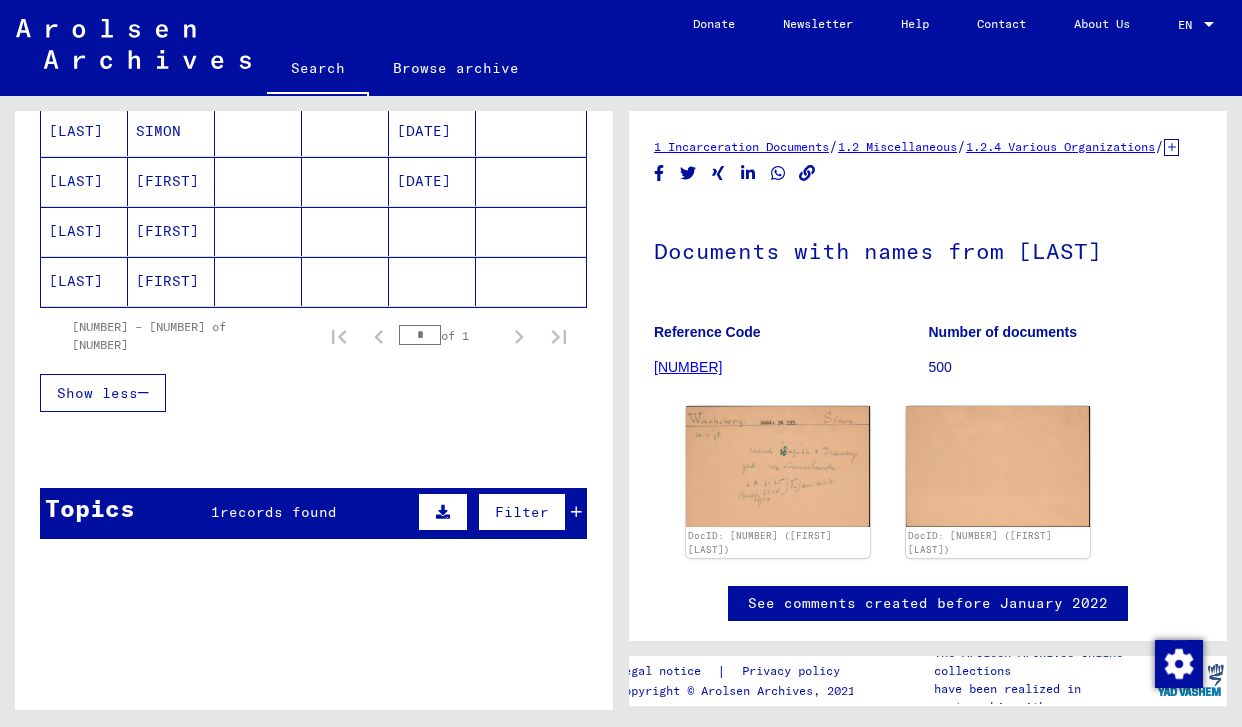 click on "records found" at bounding box center (278, 512) 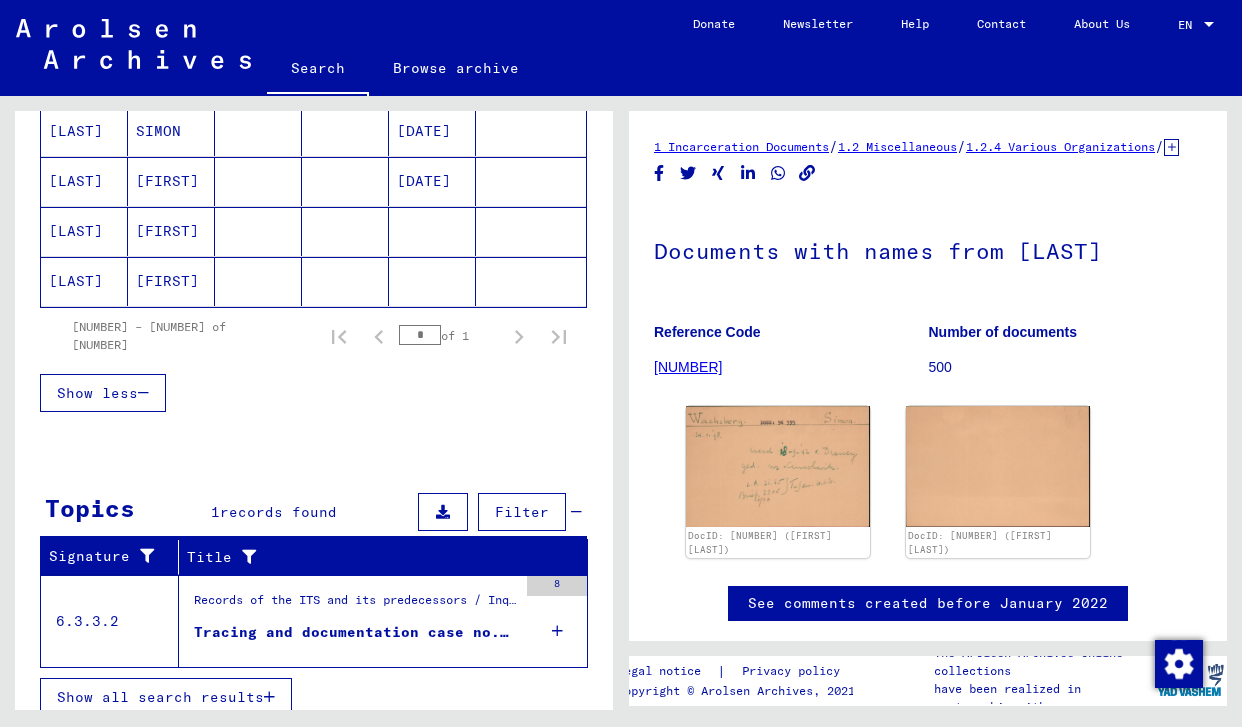scroll, scrollTop: 1164, scrollLeft: 0, axis: vertical 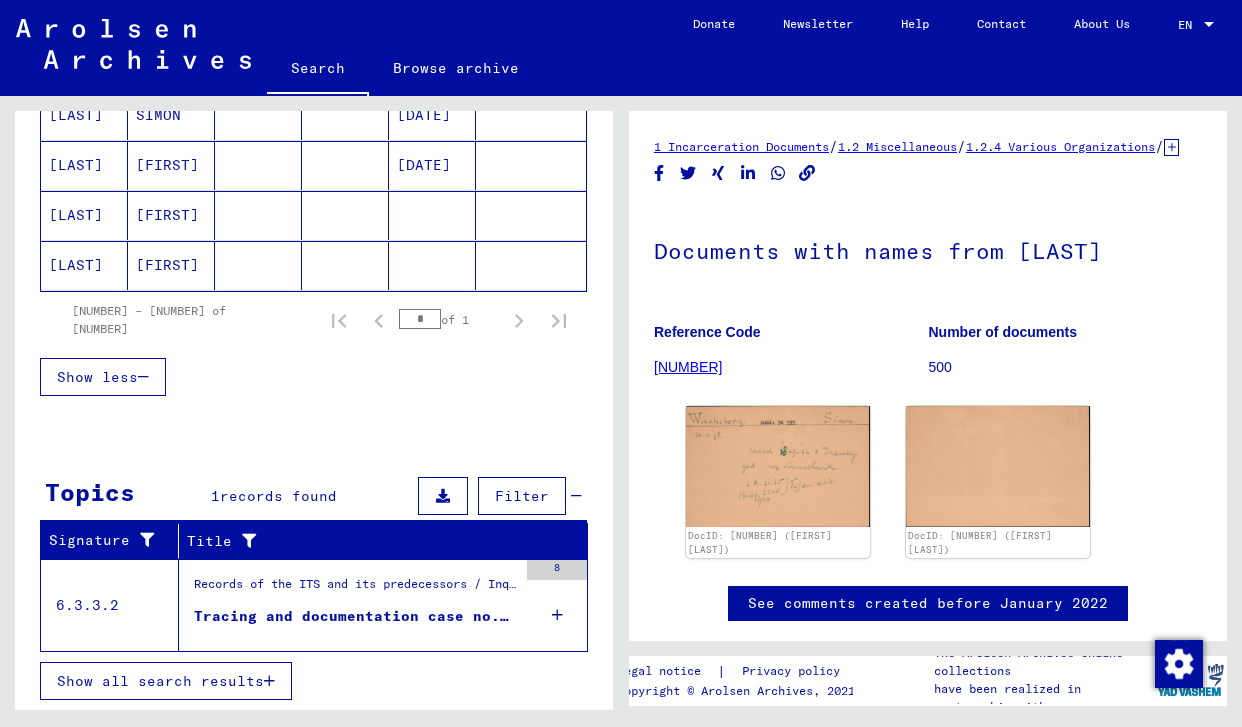 click on "Tracing and documentation case no. [NUMBER] for [LAST], [FIRST] born [DATE]" at bounding box center (355, 616) 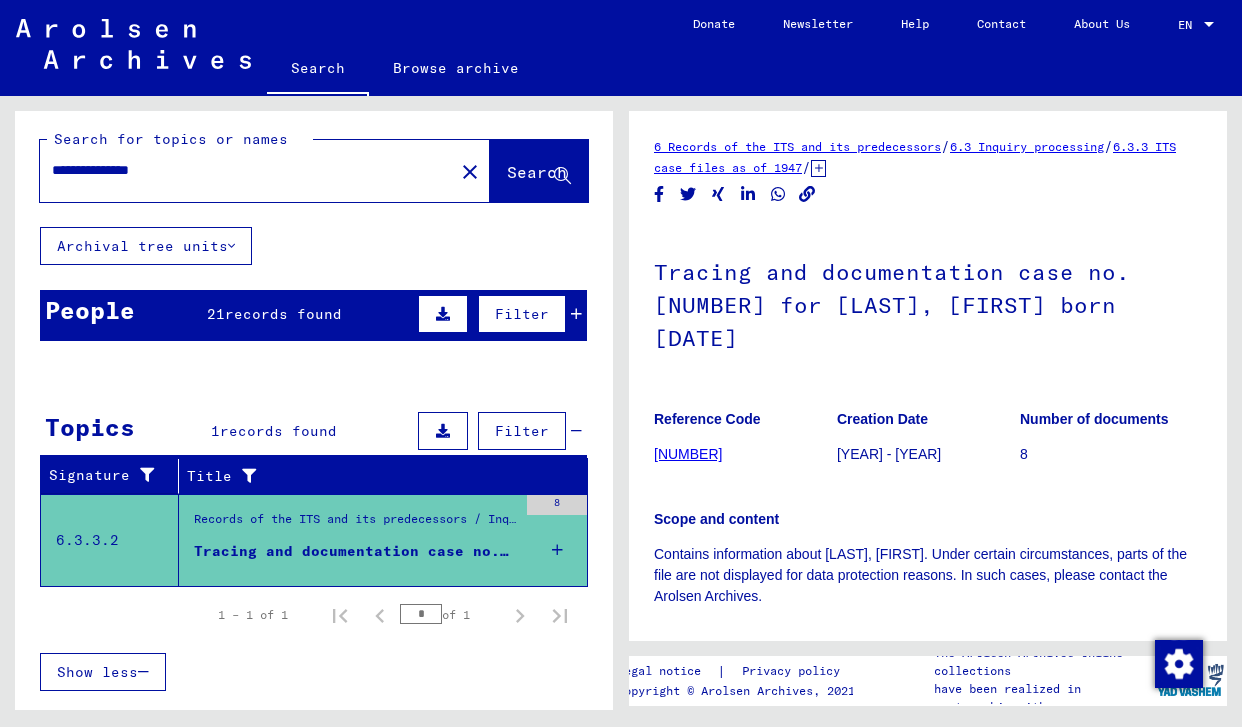 scroll, scrollTop: 0, scrollLeft: 0, axis: both 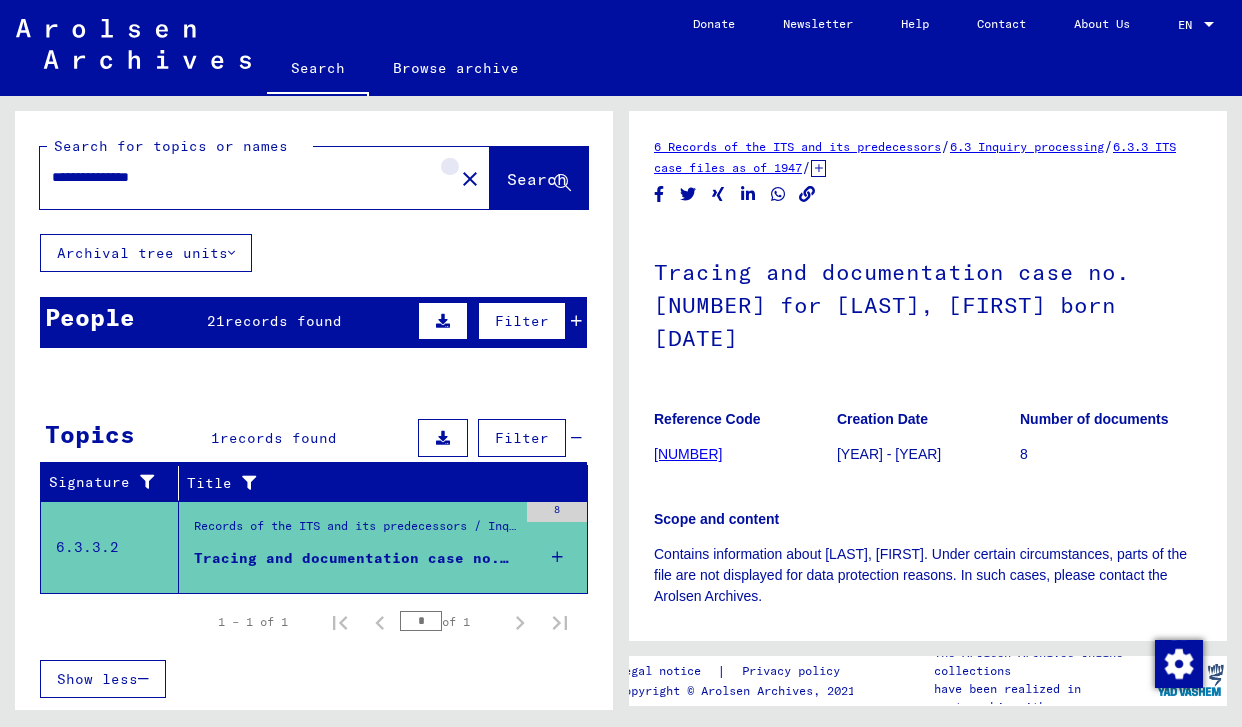 click on "close" at bounding box center (470, 179) 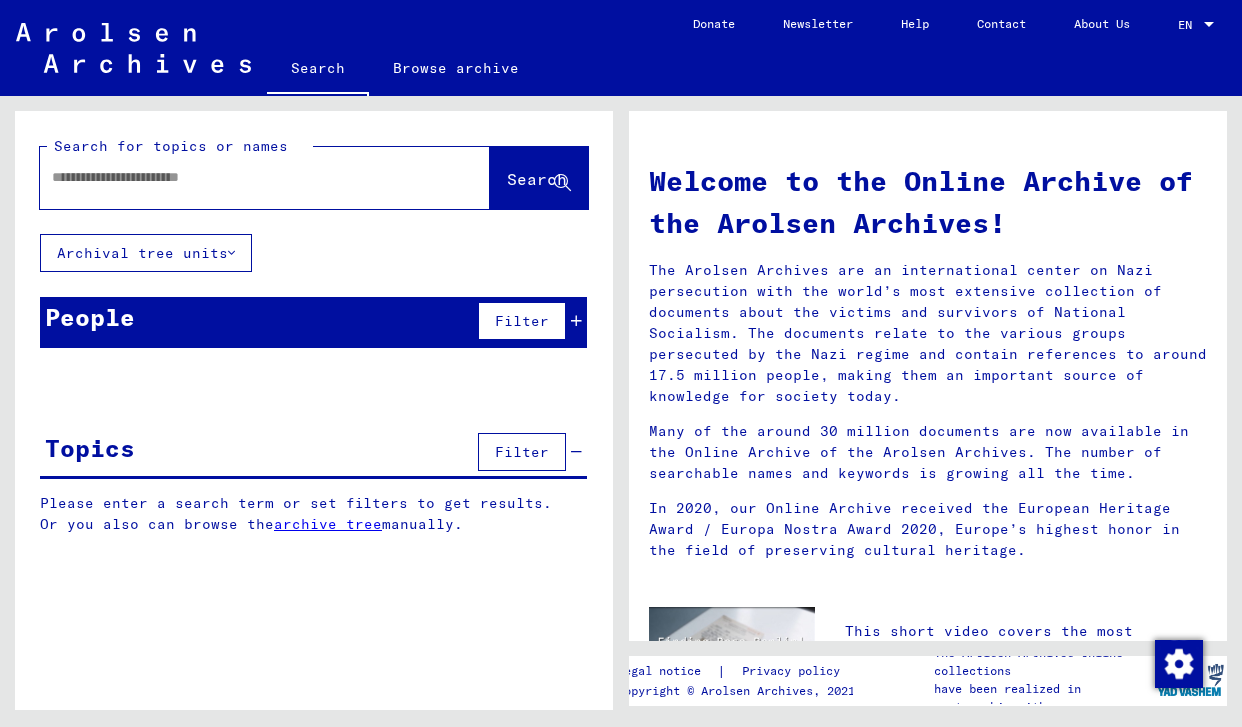 click at bounding box center [241, 177] 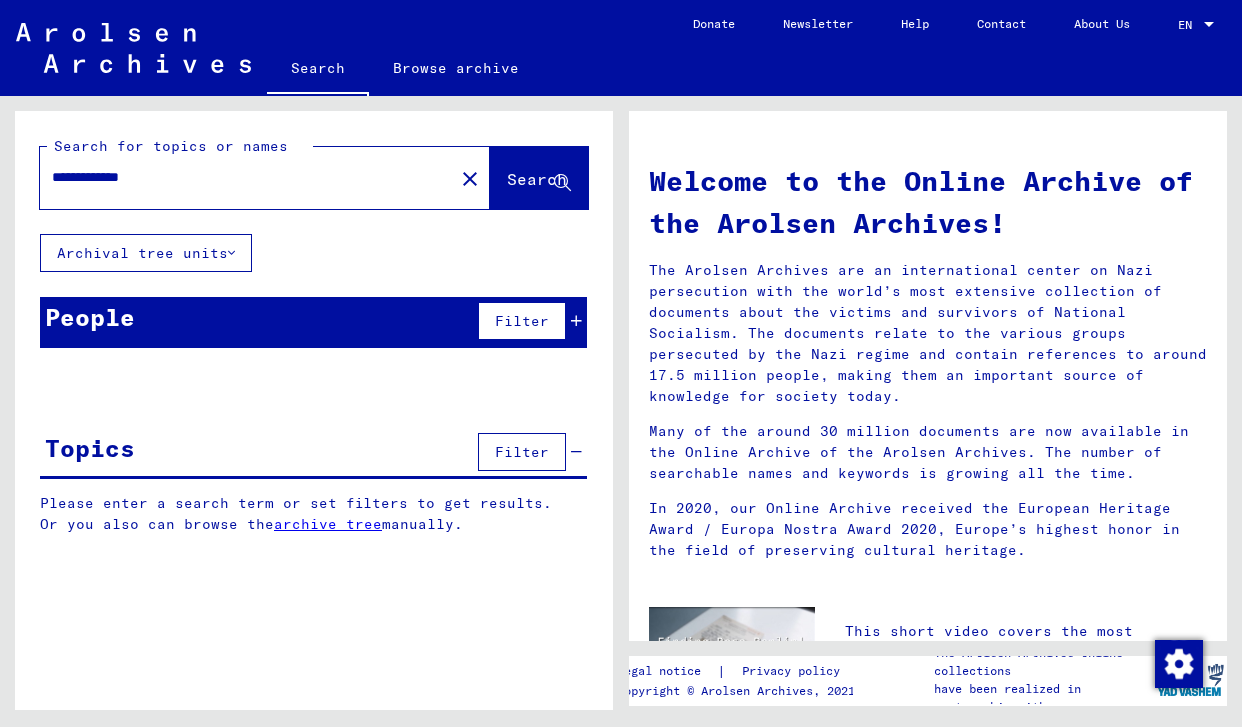 click on "Search" at bounding box center [537, 179] 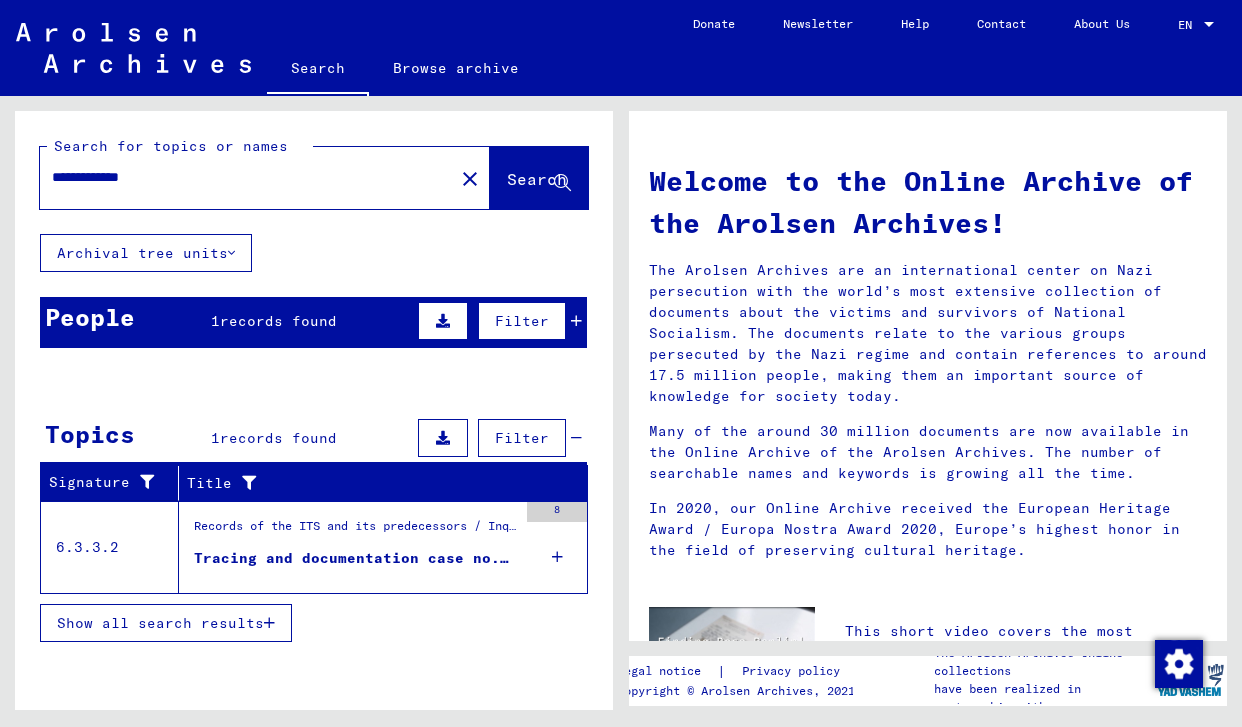 click on "Tracing and documentation case no. [NUMBER] for [LAST], [FIRST] born [DATE]" at bounding box center (355, 558) 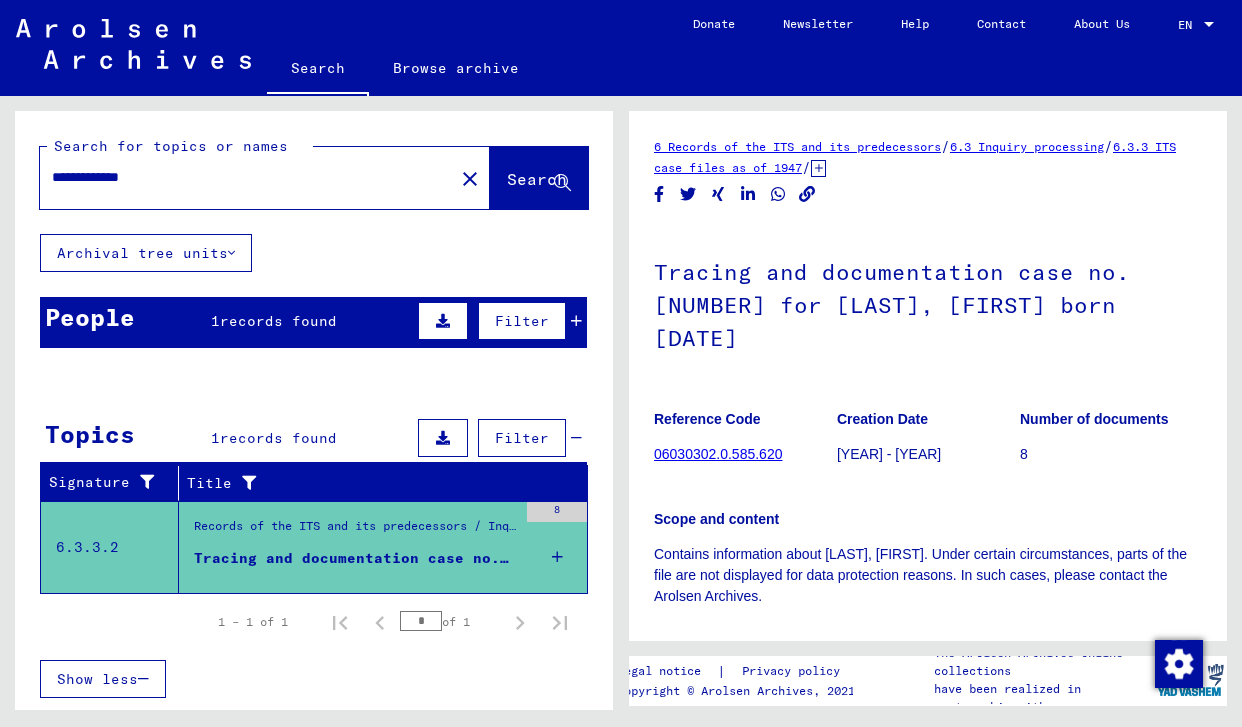 click on "close" at bounding box center [470, 179] 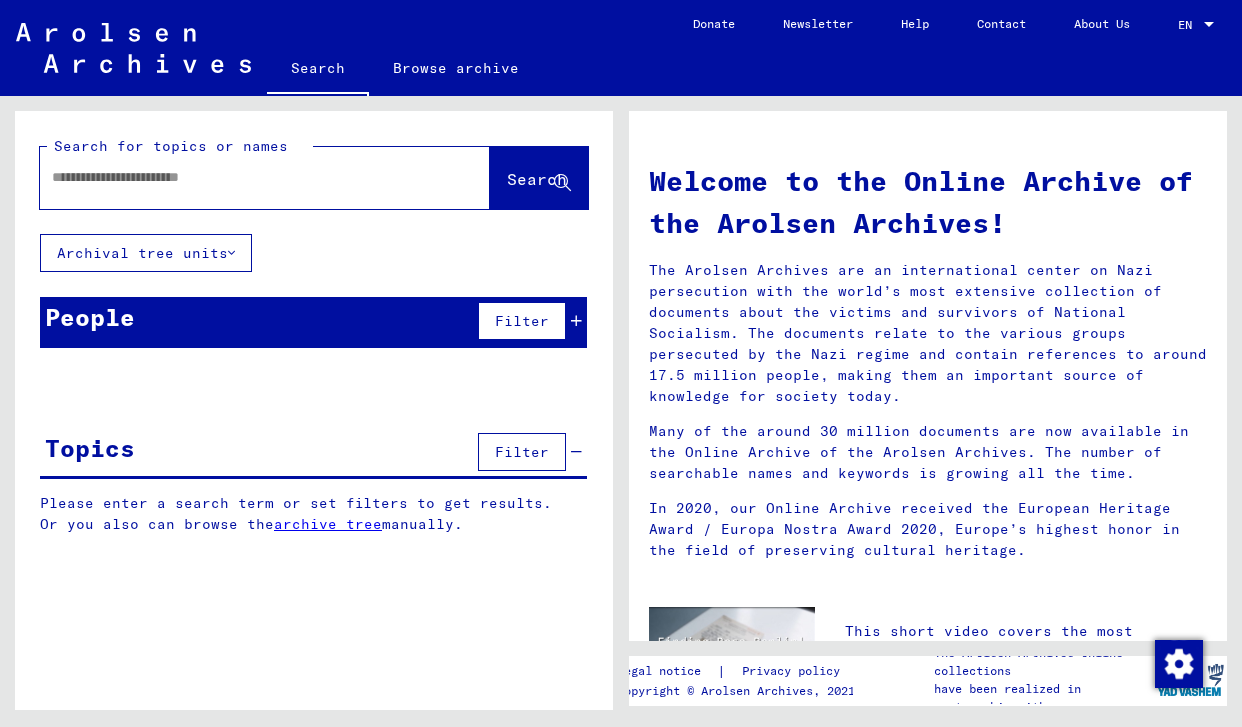 click at bounding box center (241, 177) 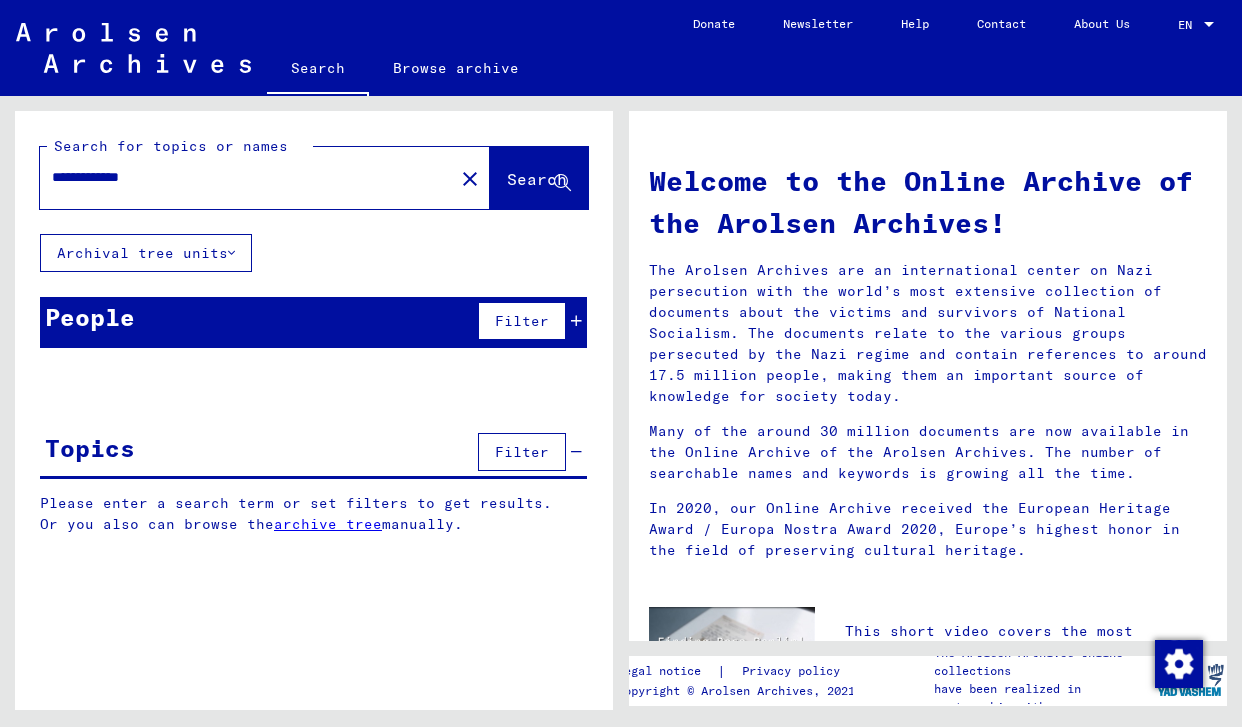 click on "Search" at bounding box center (537, 179) 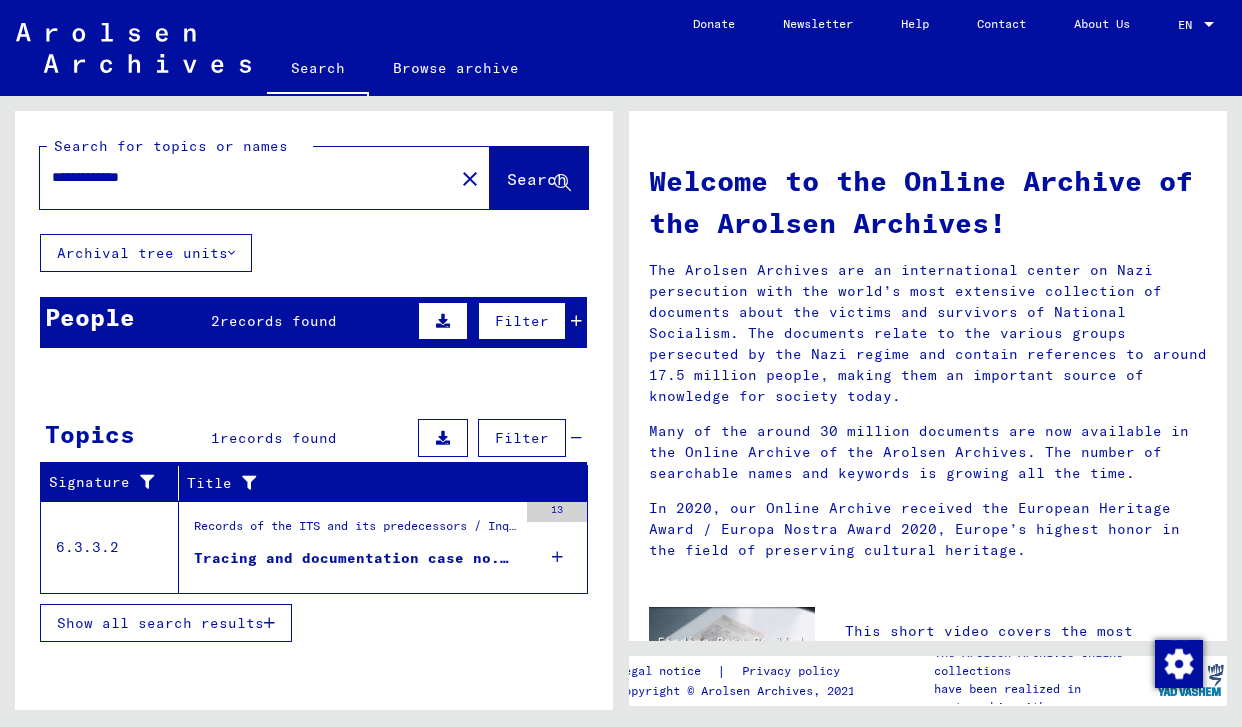 click on "People 2  records found  Filter" at bounding box center [313, 322] 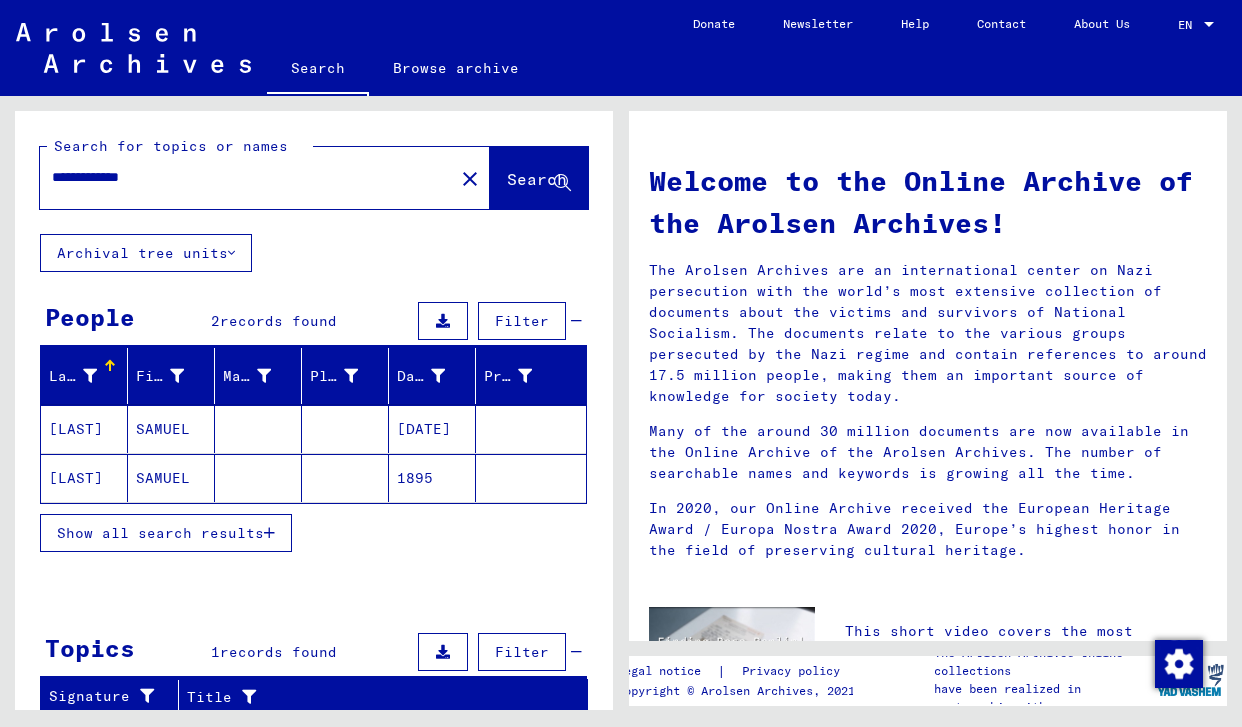 click on "Show all search results" at bounding box center [313, 533] 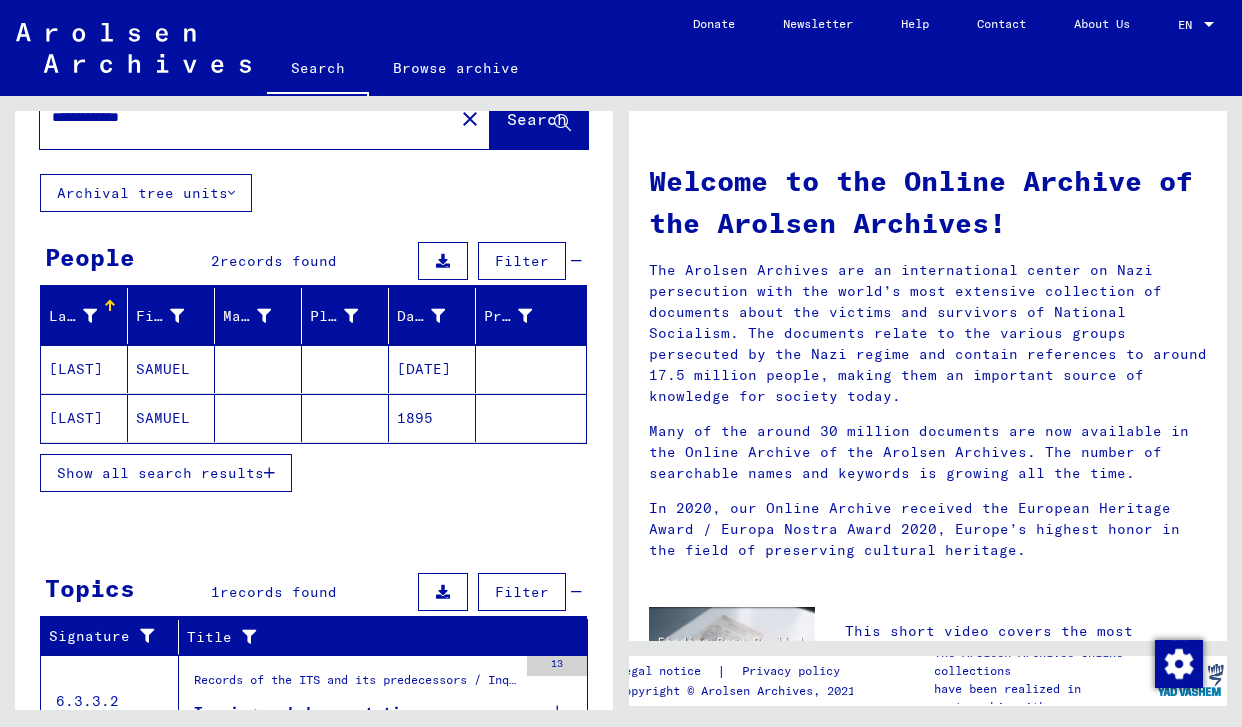 scroll, scrollTop: 156, scrollLeft: 0, axis: vertical 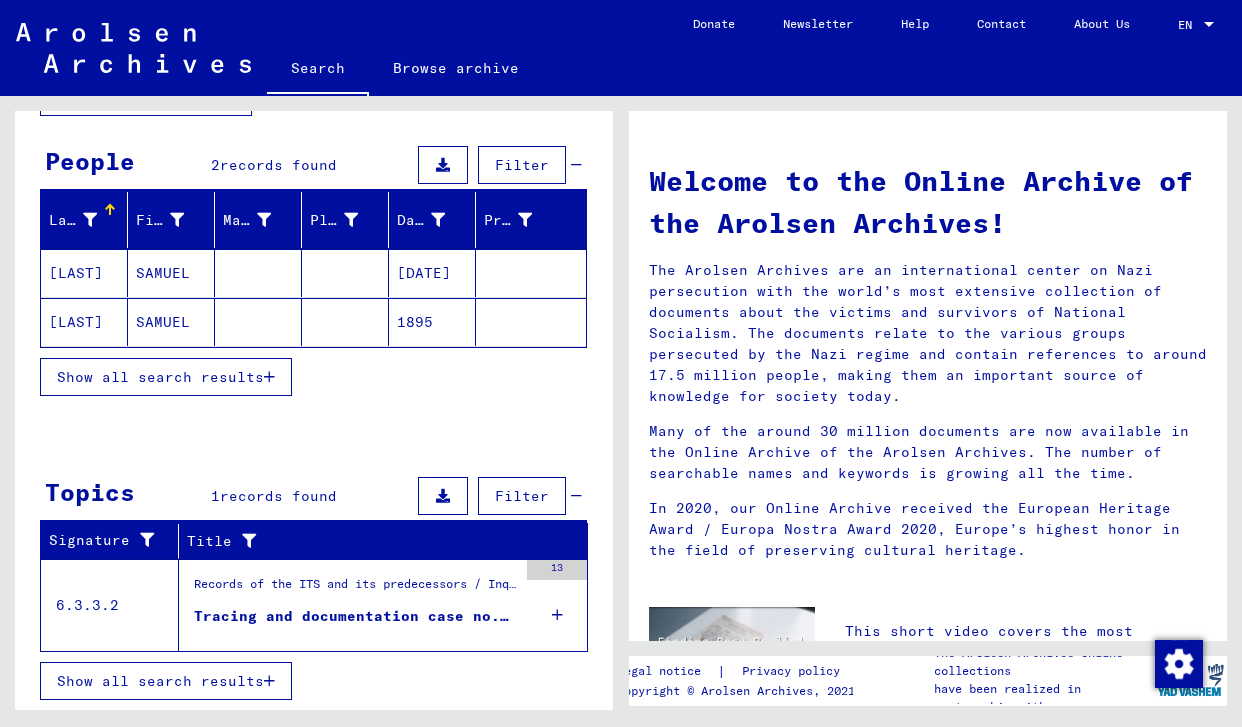 click on "Tracing and documentation case no. [NUMBER] for [LAST], [FIRST] born [DATE]" at bounding box center [355, 616] 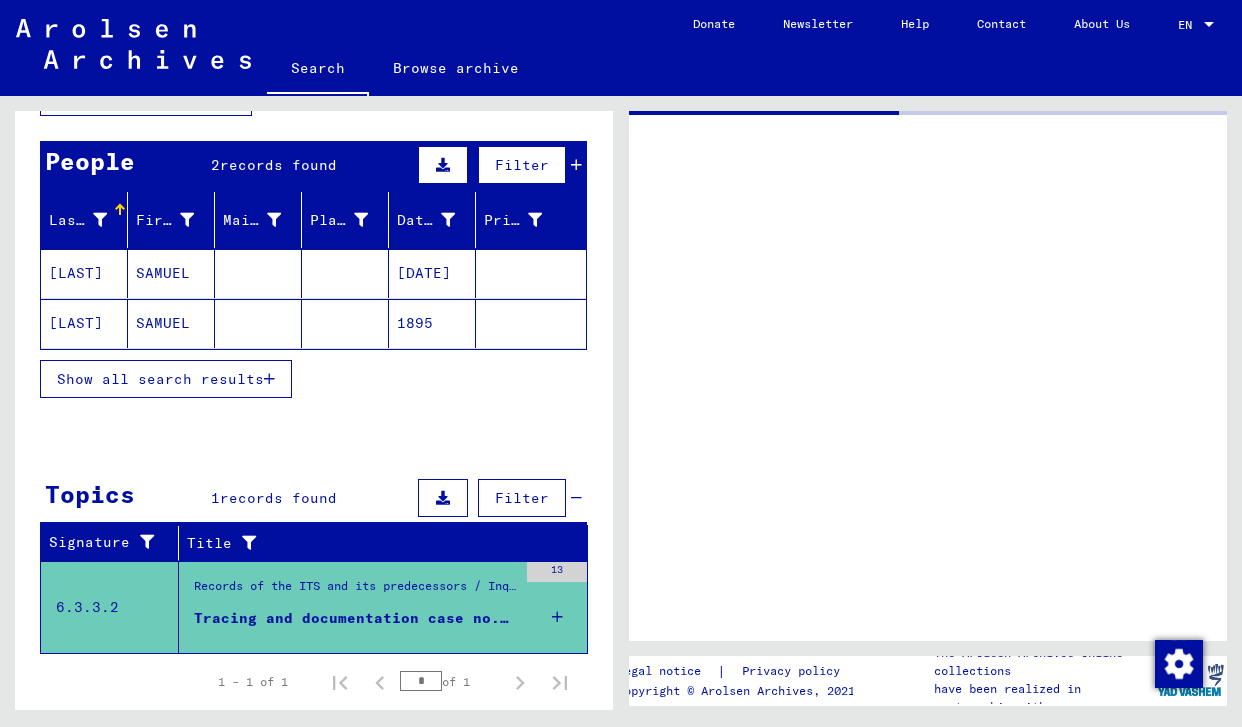 scroll, scrollTop: 0, scrollLeft: 0, axis: both 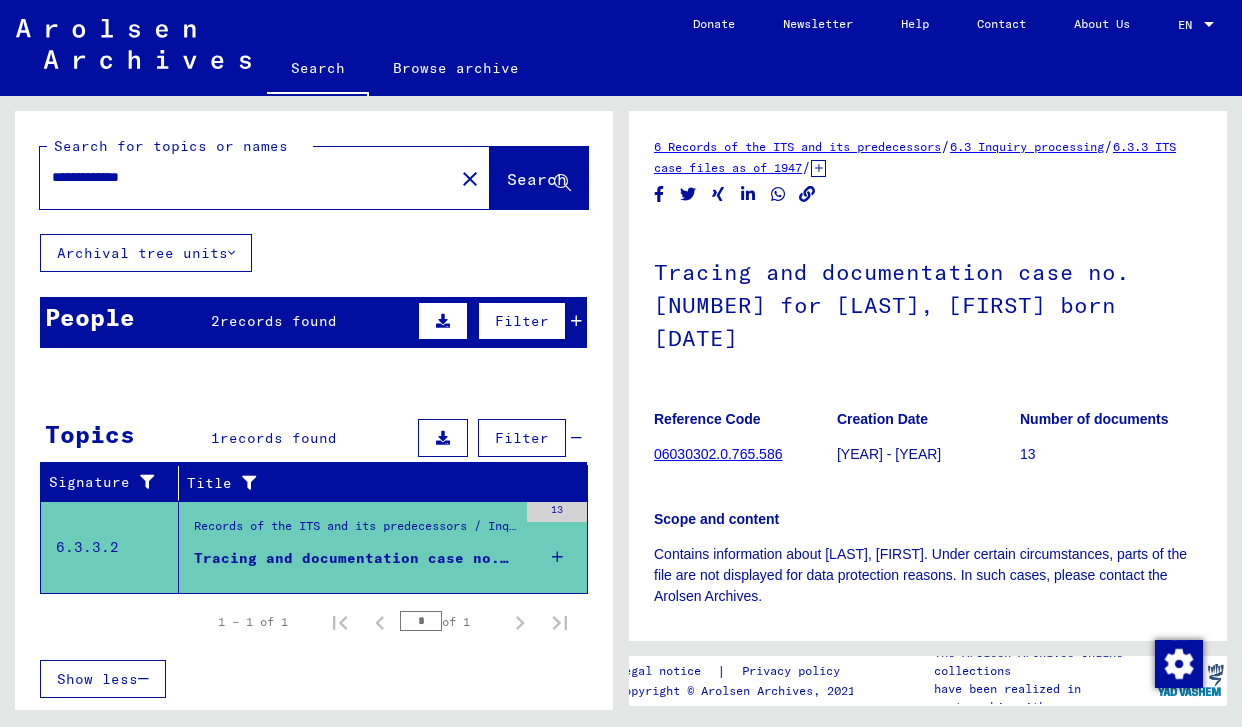 click on "close" at bounding box center (470, 179) 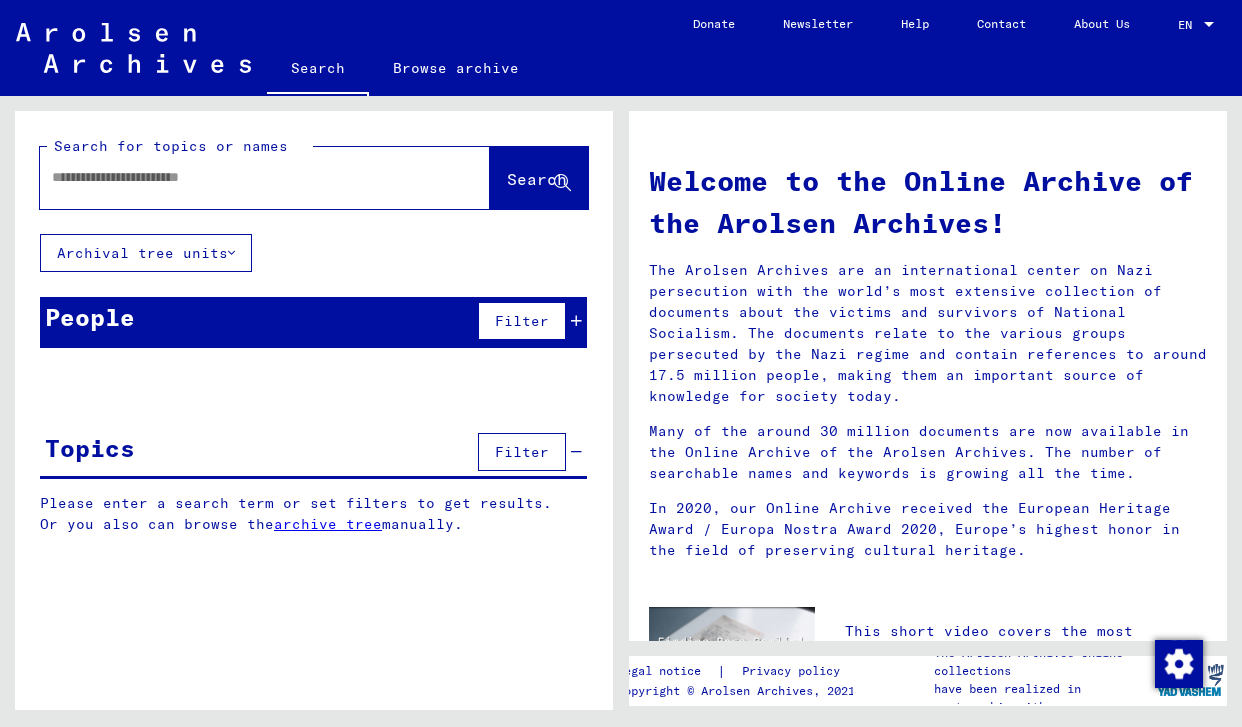 click at bounding box center (241, 177) 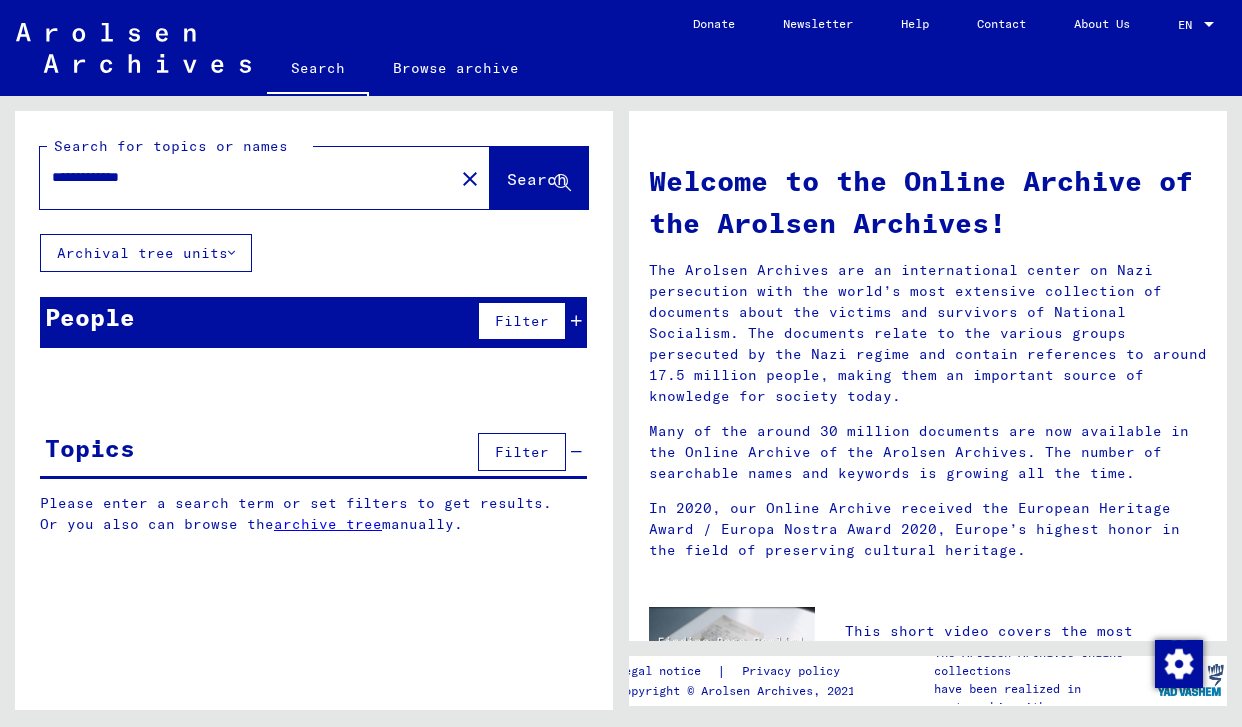 type on "**********" 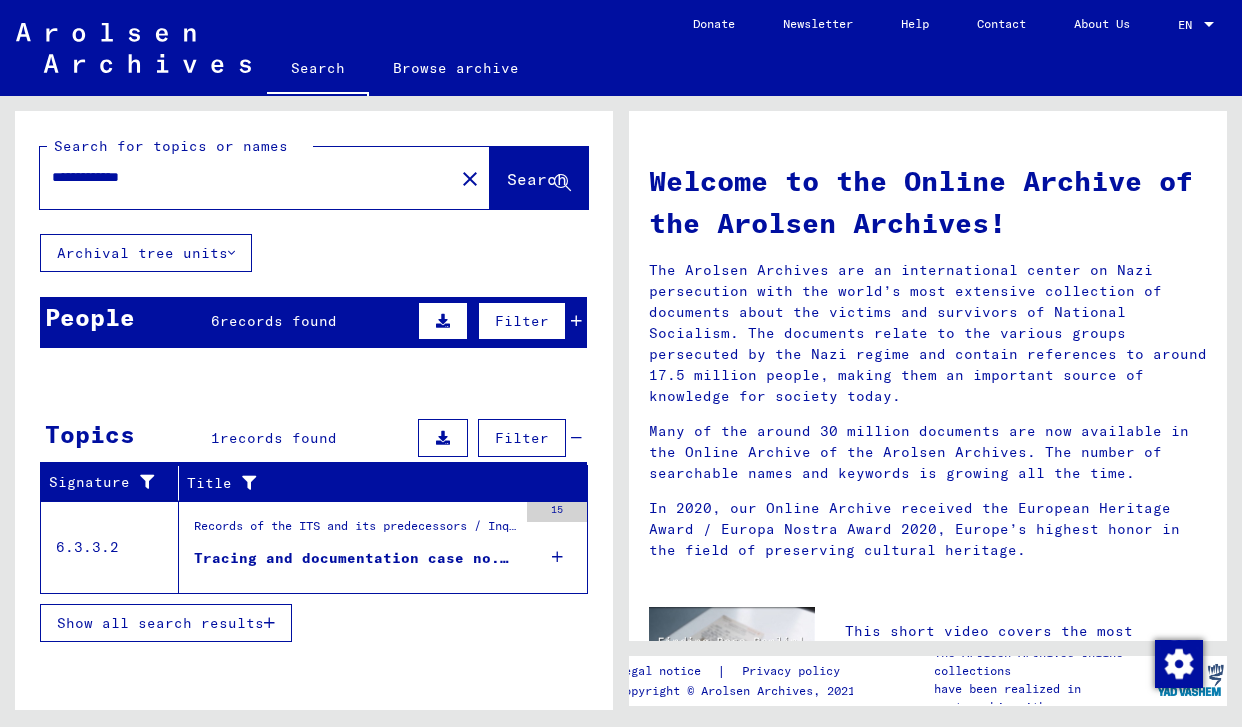 click on "records found" at bounding box center [278, 321] 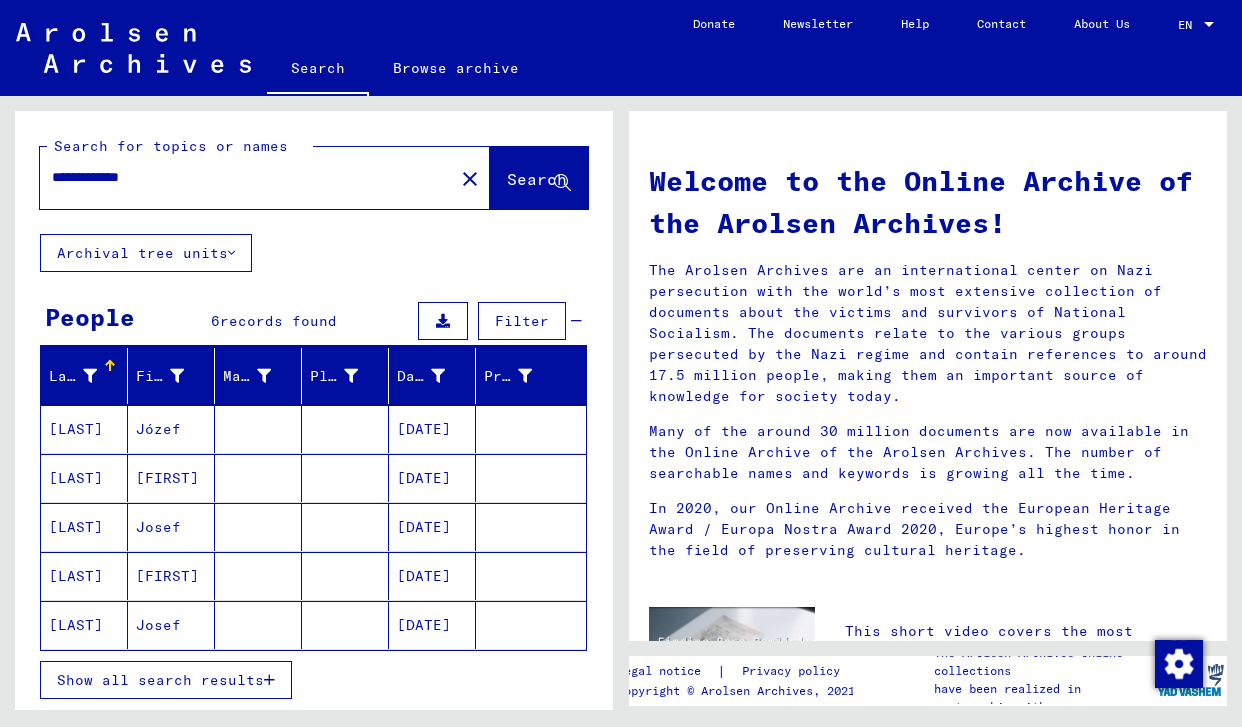 click on "Show all search results" at bounding box center (160, 680) 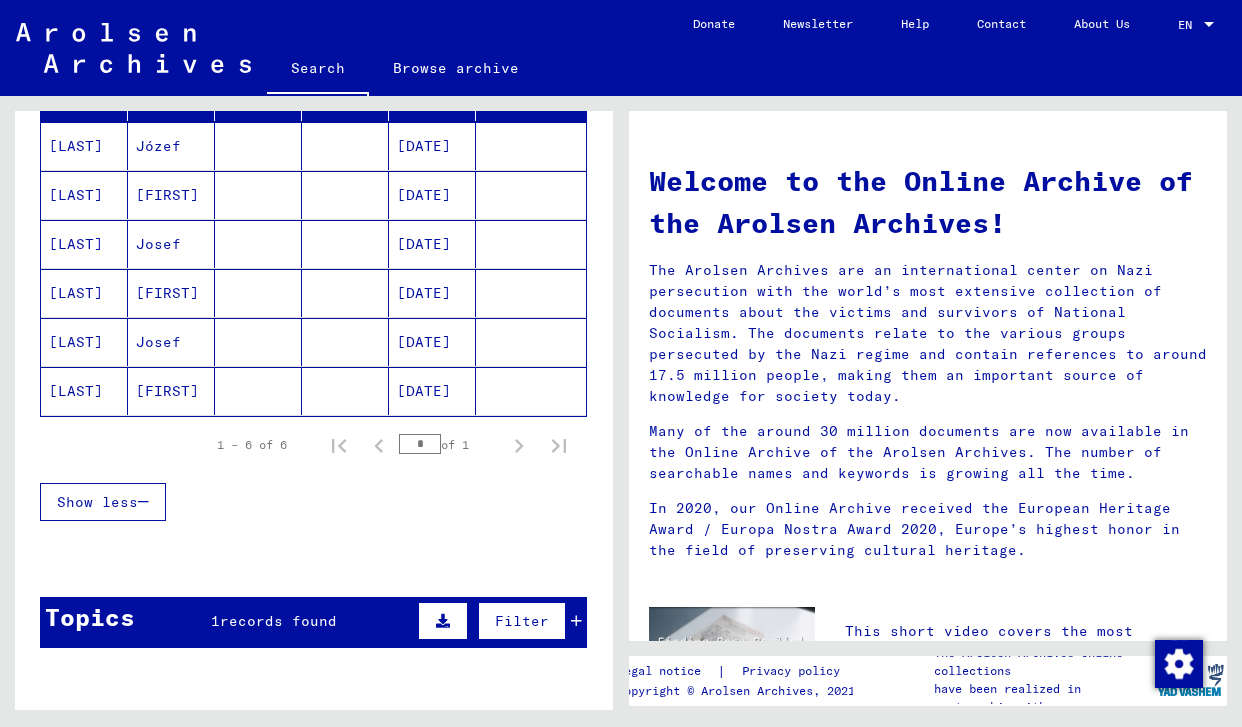 scroll, scrollTop: 392, scrollLeft: 0, axis: vertical 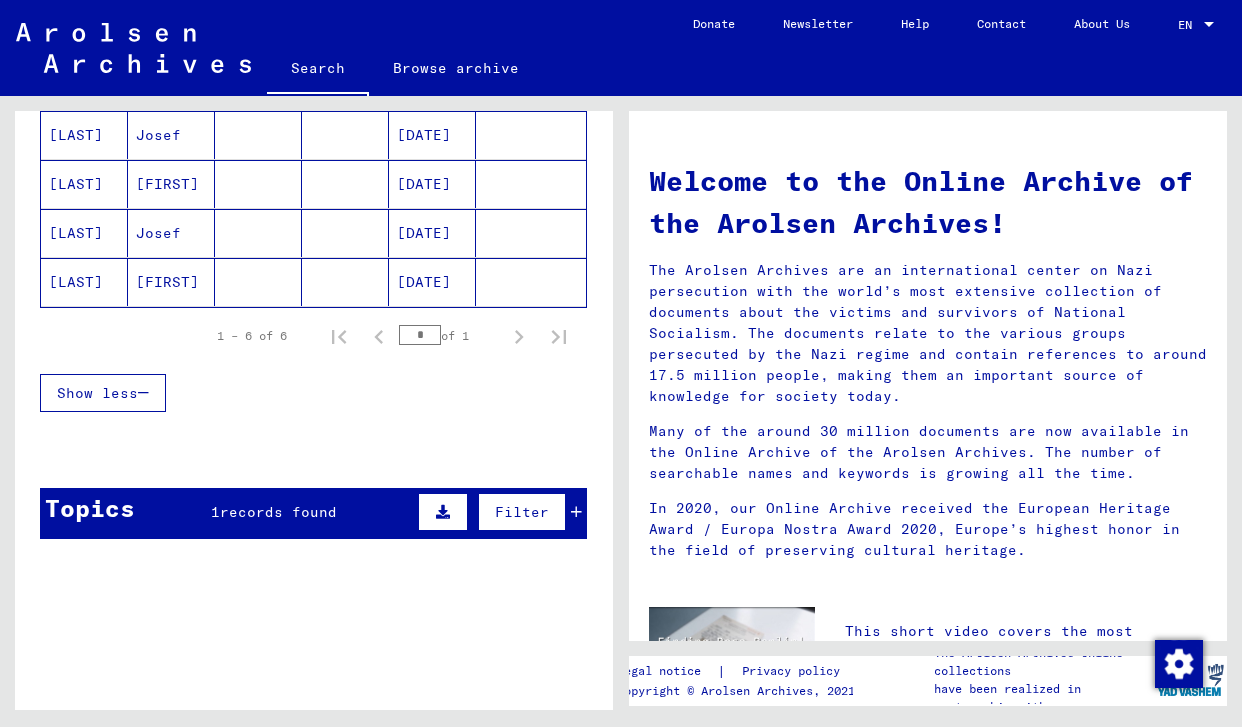 click on "records found" at bounding box center (278, 512) 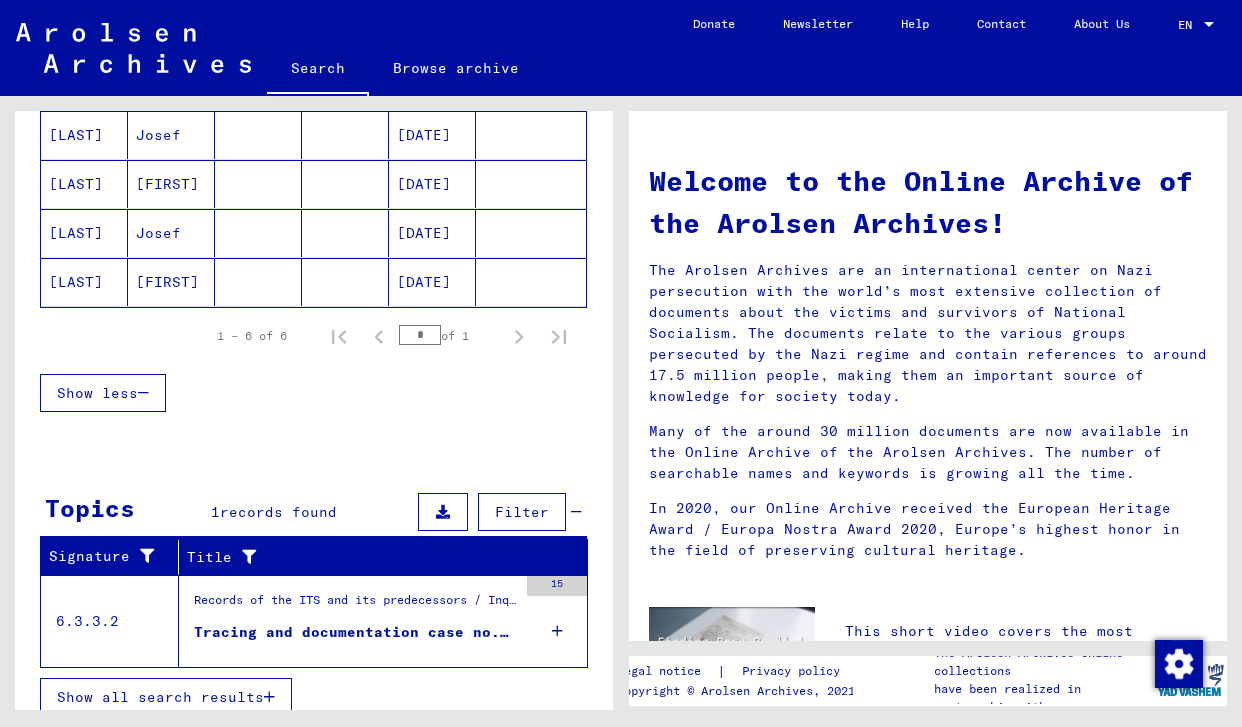 click on "Tracing and documentation case no. [NUMBER] for [LAST], [FIRST] born [DATE] or[DATE]" at bounding box center [355, 632] 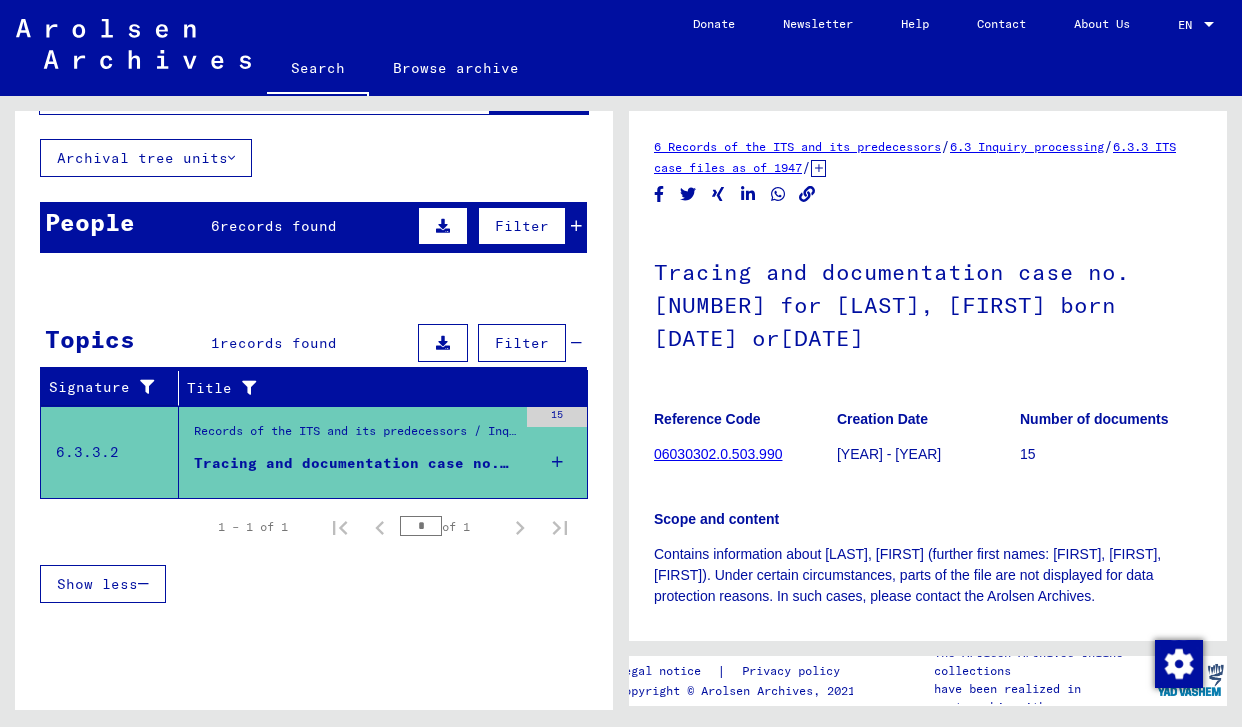 scroll, scrollTop: 94, scrollLeft: 0, axis: vertical 